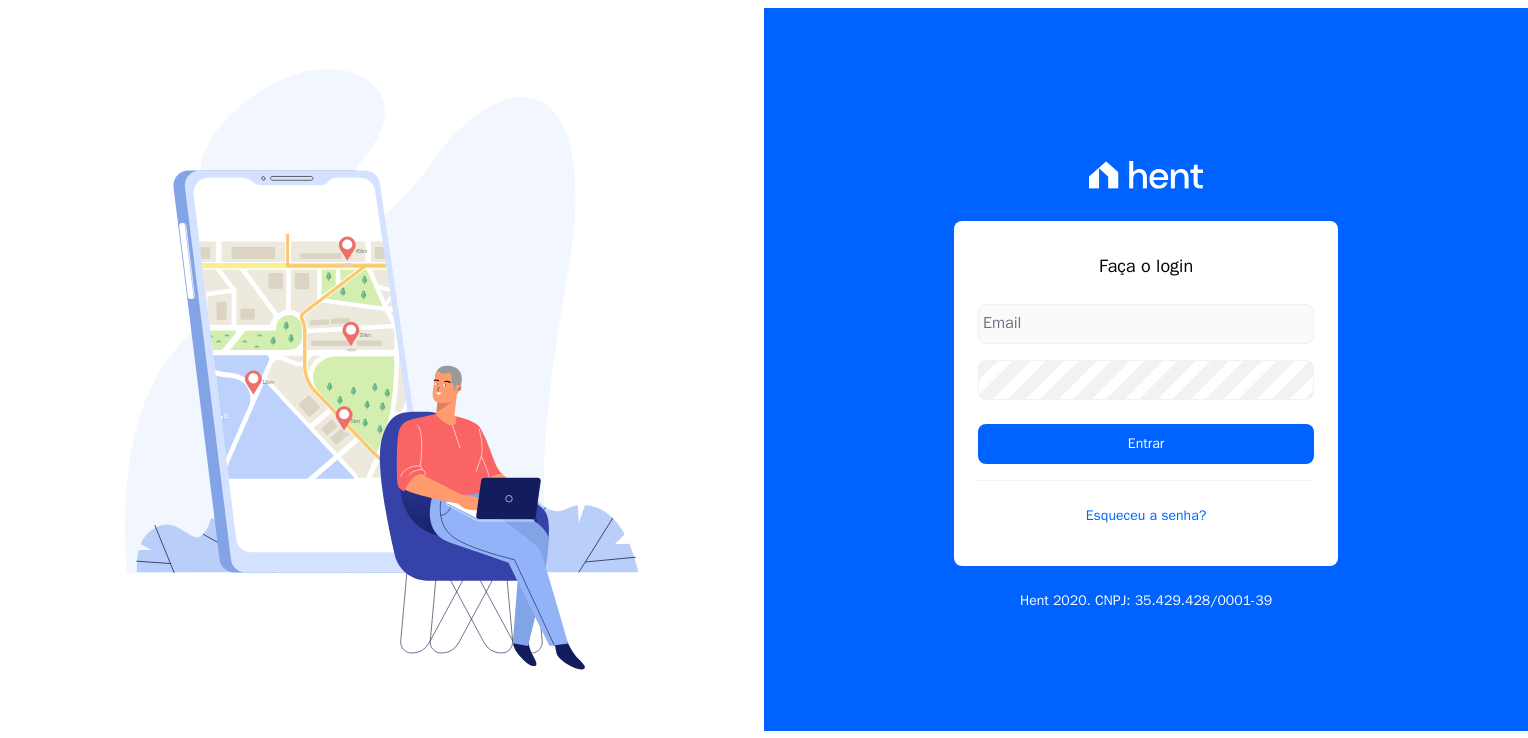 scroll, scrollTop: 0, scrollLeft: 0, axis: both 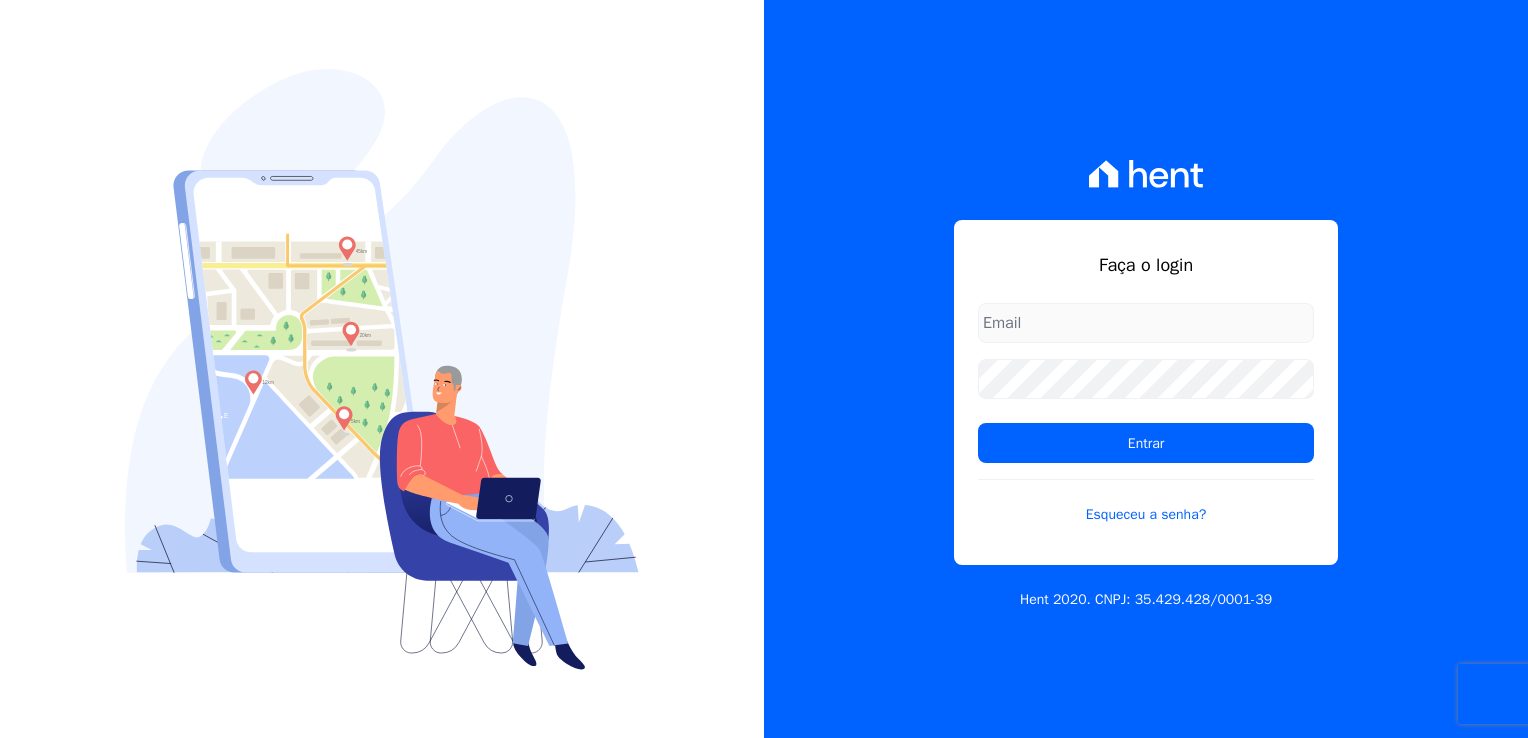 click at bounding box center (1146, 323) 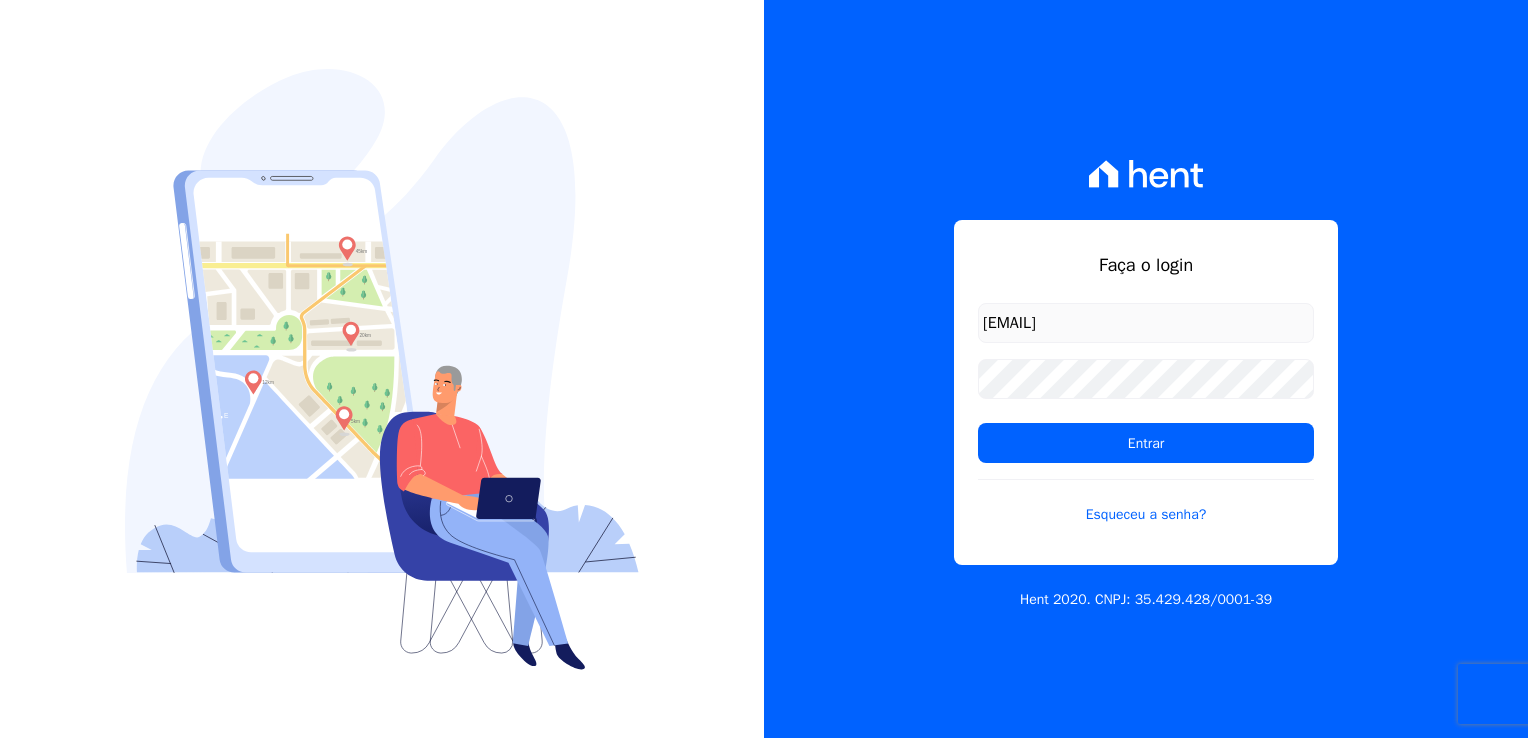 type on "[EMAIL]" 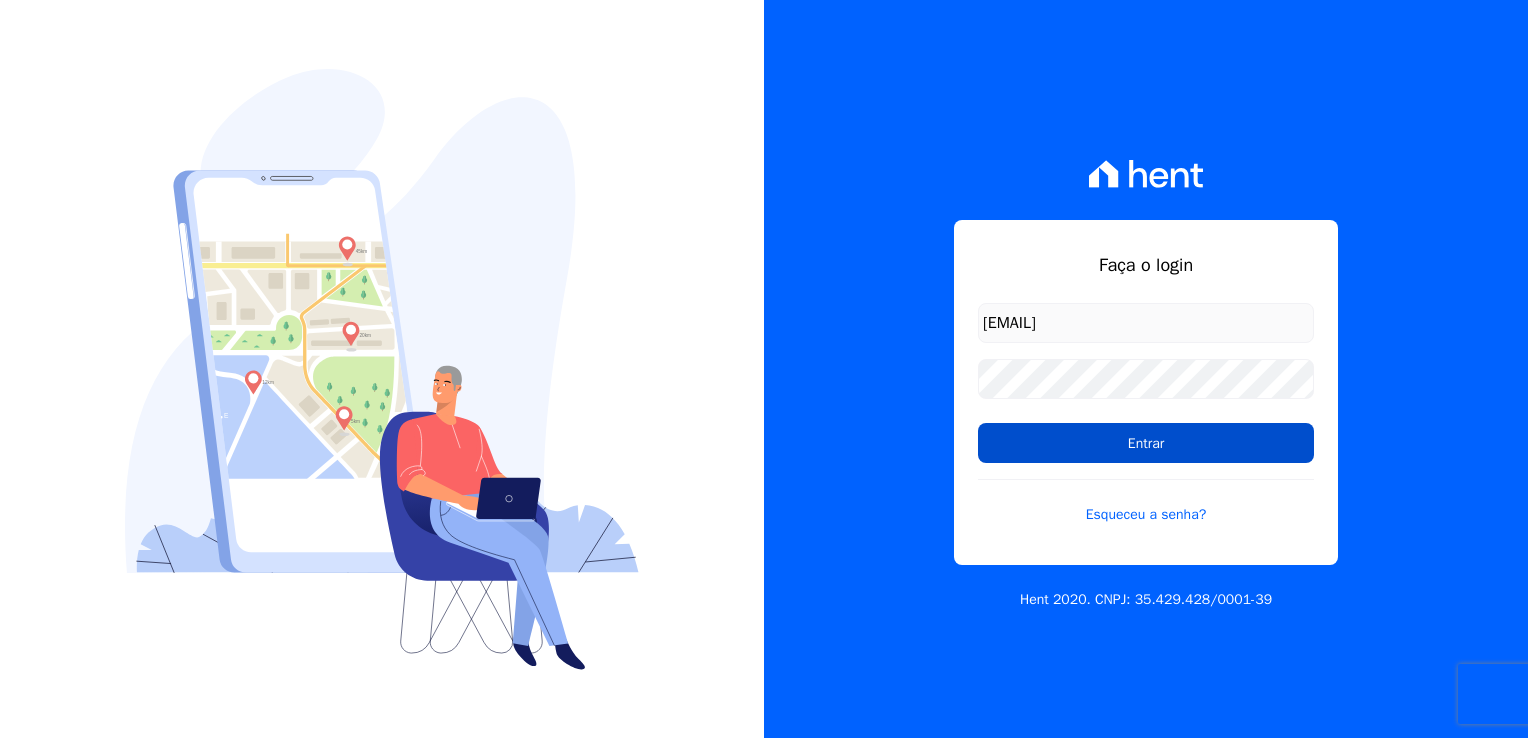 click on "Entrar" at bounding box center [1146, 443] 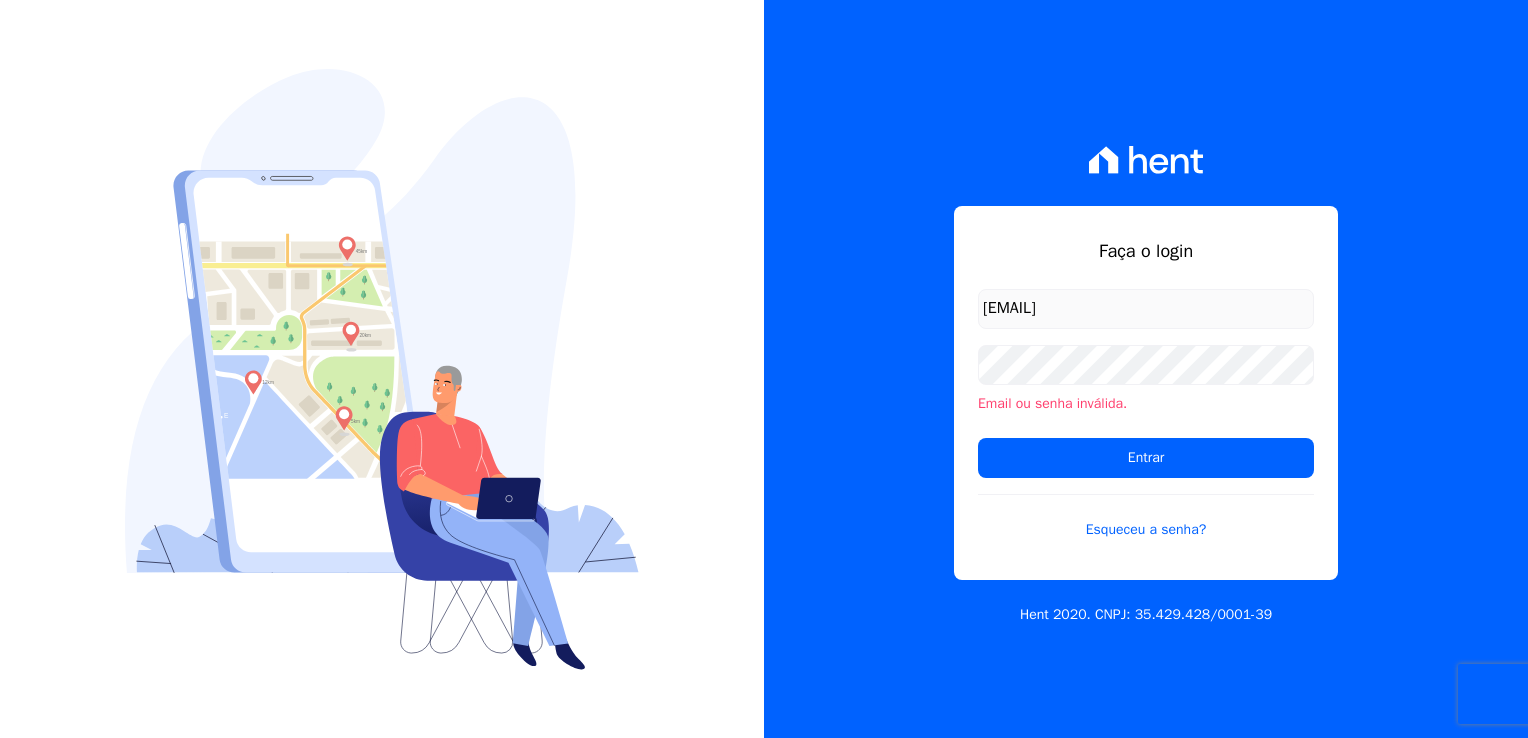 scroll, scrollTop: 0, scrollLeft: 0, axis: both 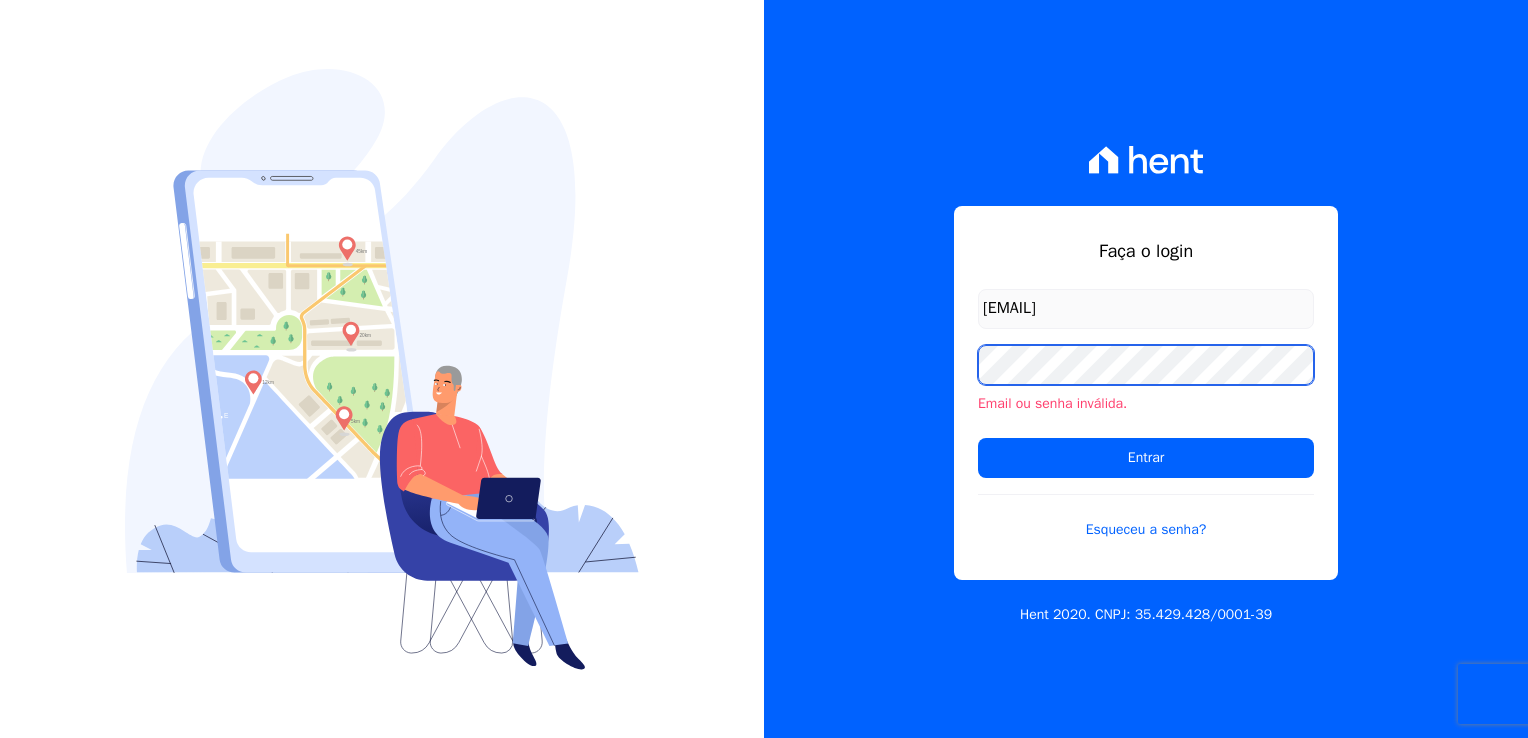 click on "Entrar" at bounding box center [1146, 458] 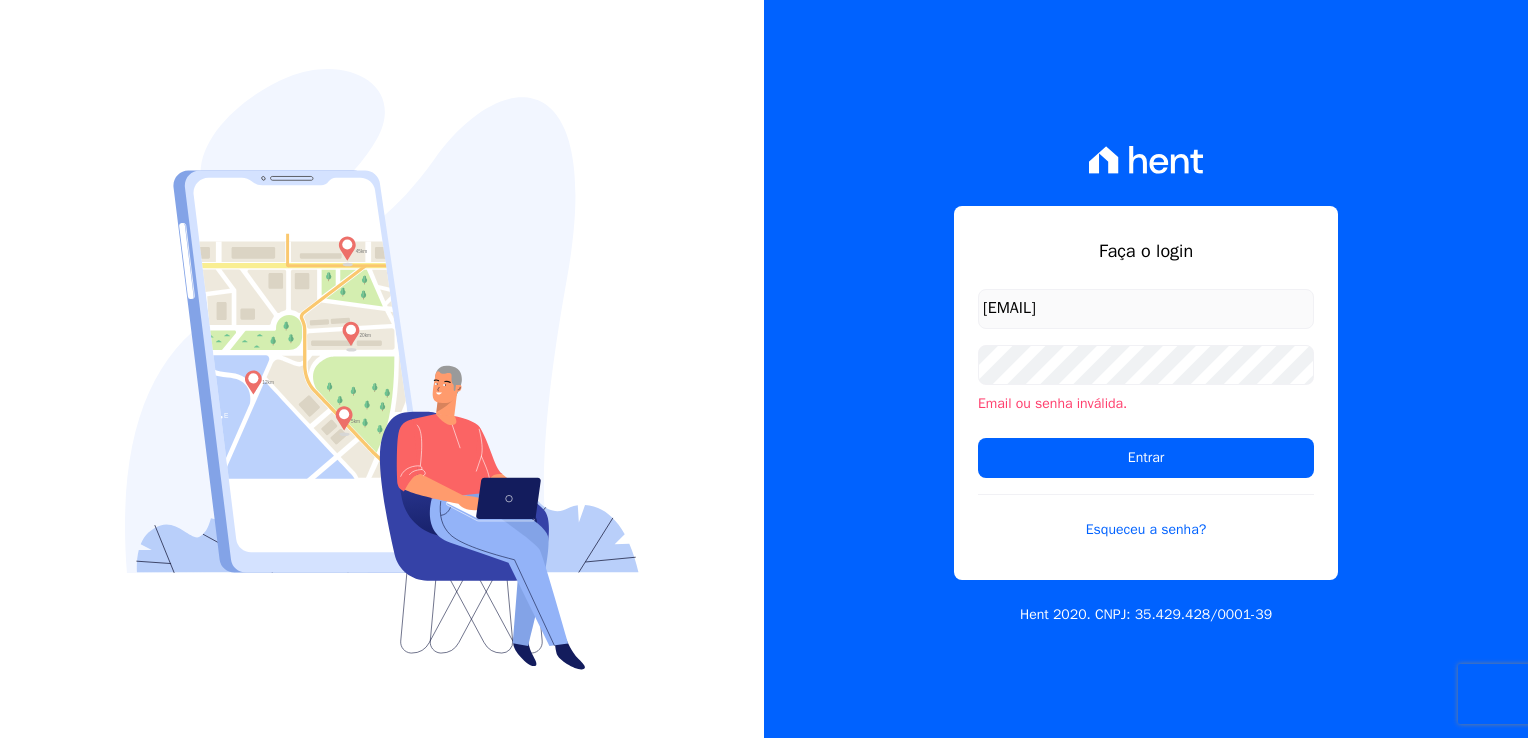 scroll, scrollTop: 0, scrollLeft: 0, axis: both 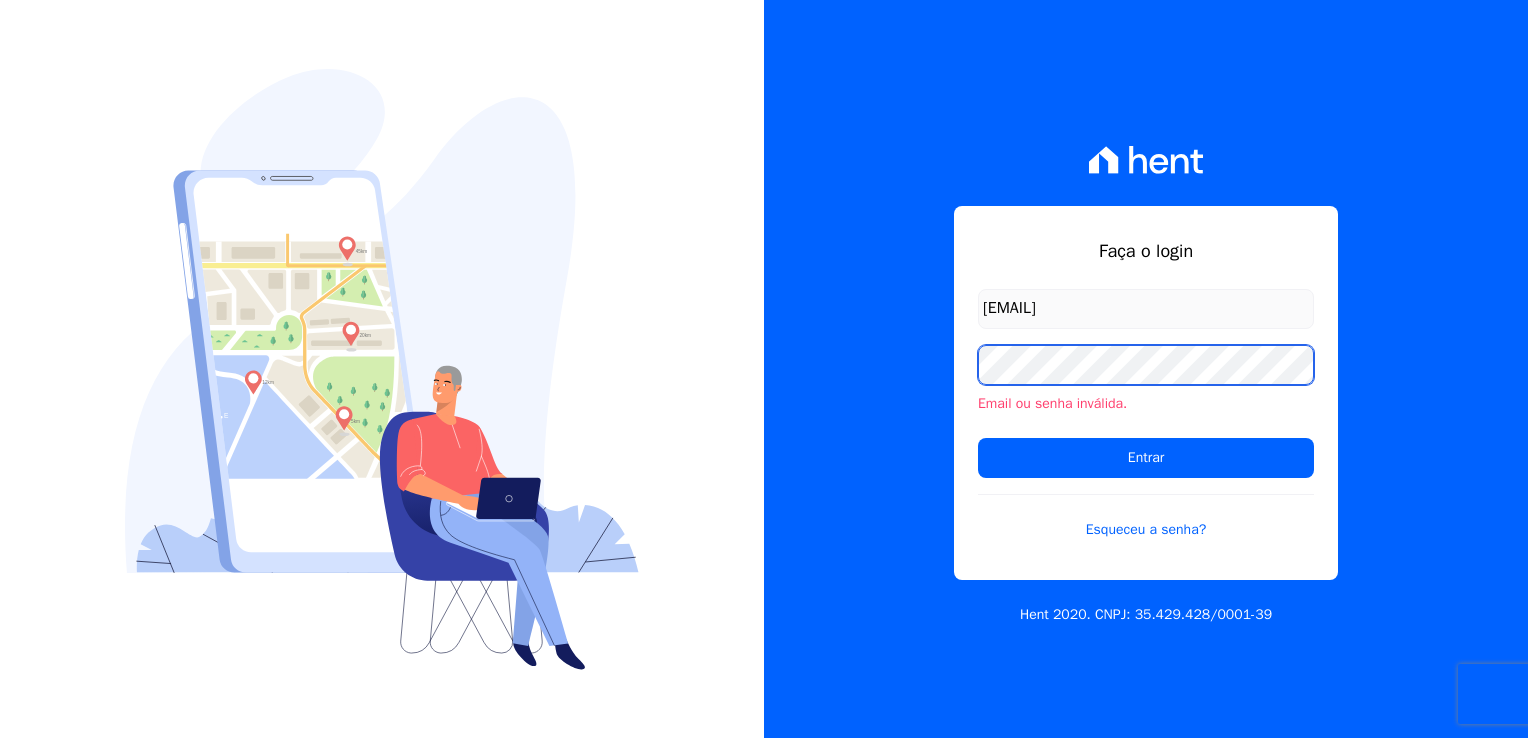 click on "Entrar" at bounding box center [1146, 458] 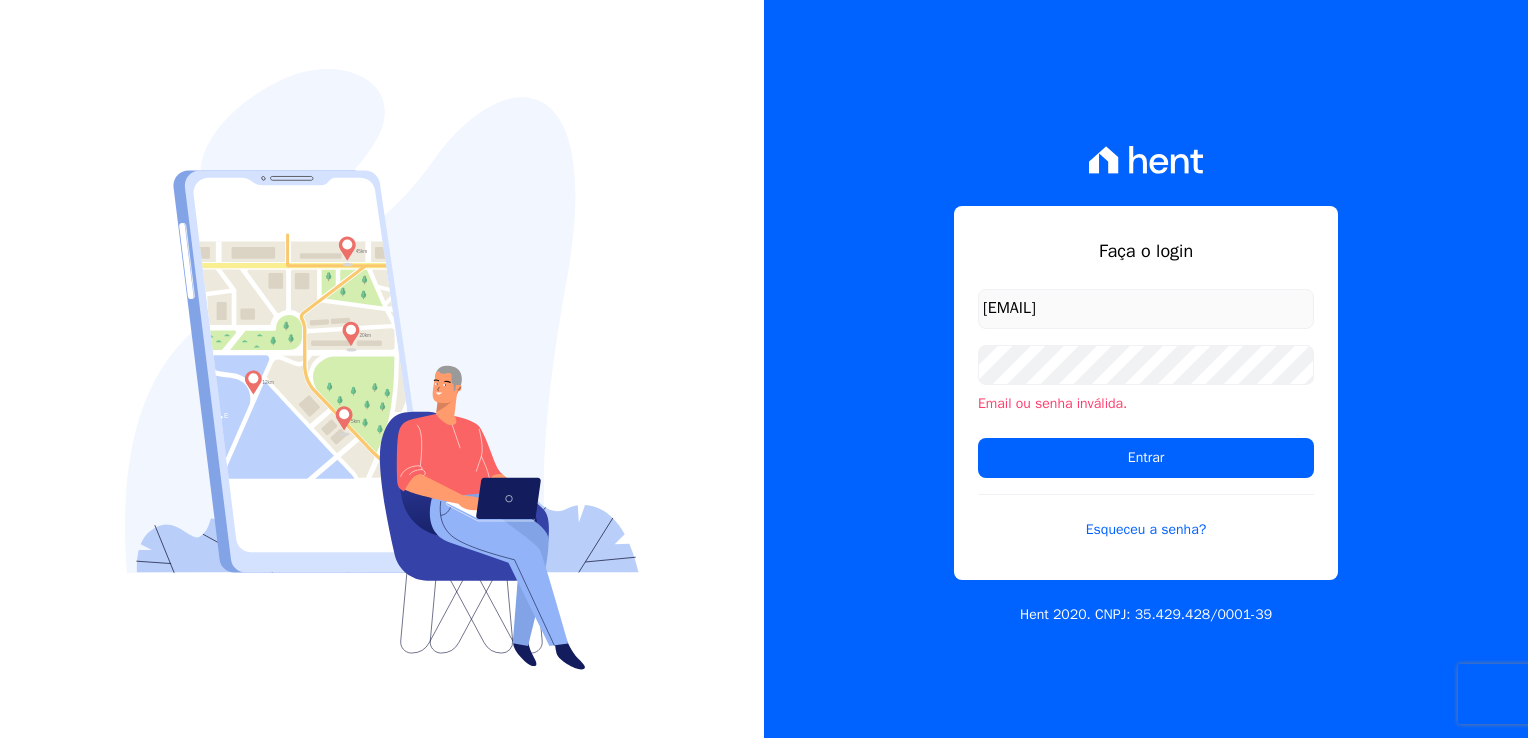 scroll, scrollTop: 0, scrollLeft: 0, axis: both 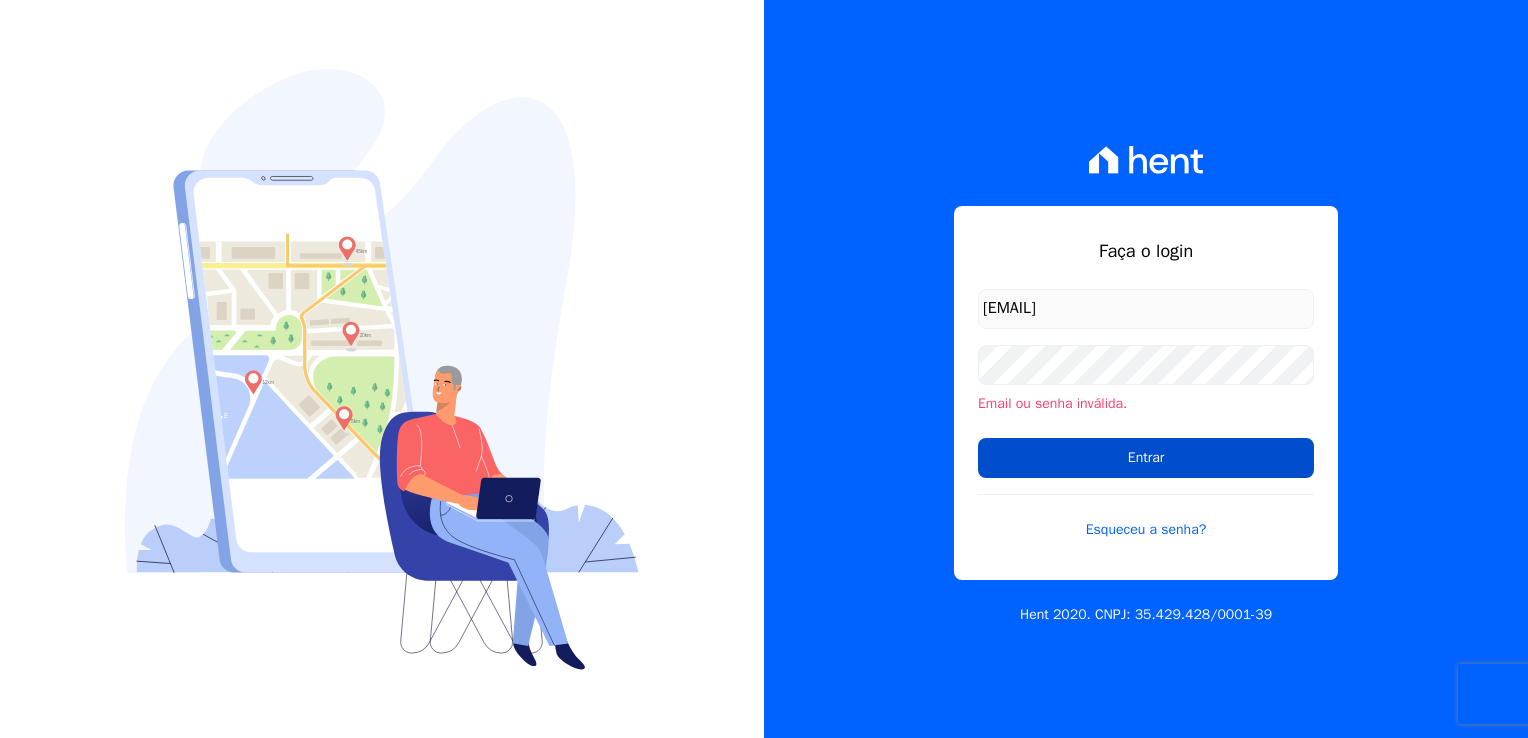 click on "Entrar" at bounding box center [1146, 458] 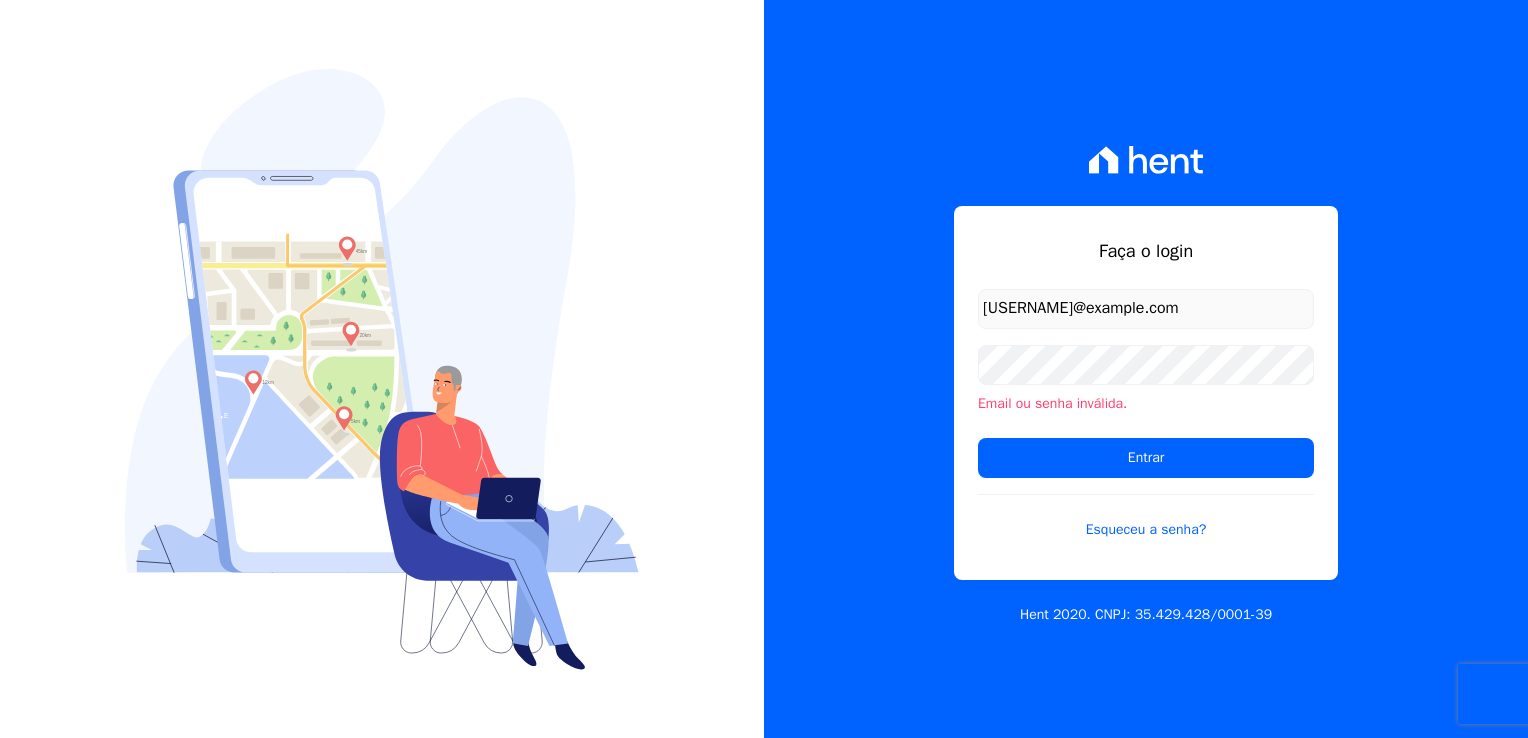 scroll, scrollTop: 0, scrollLeft: 0, axis: both 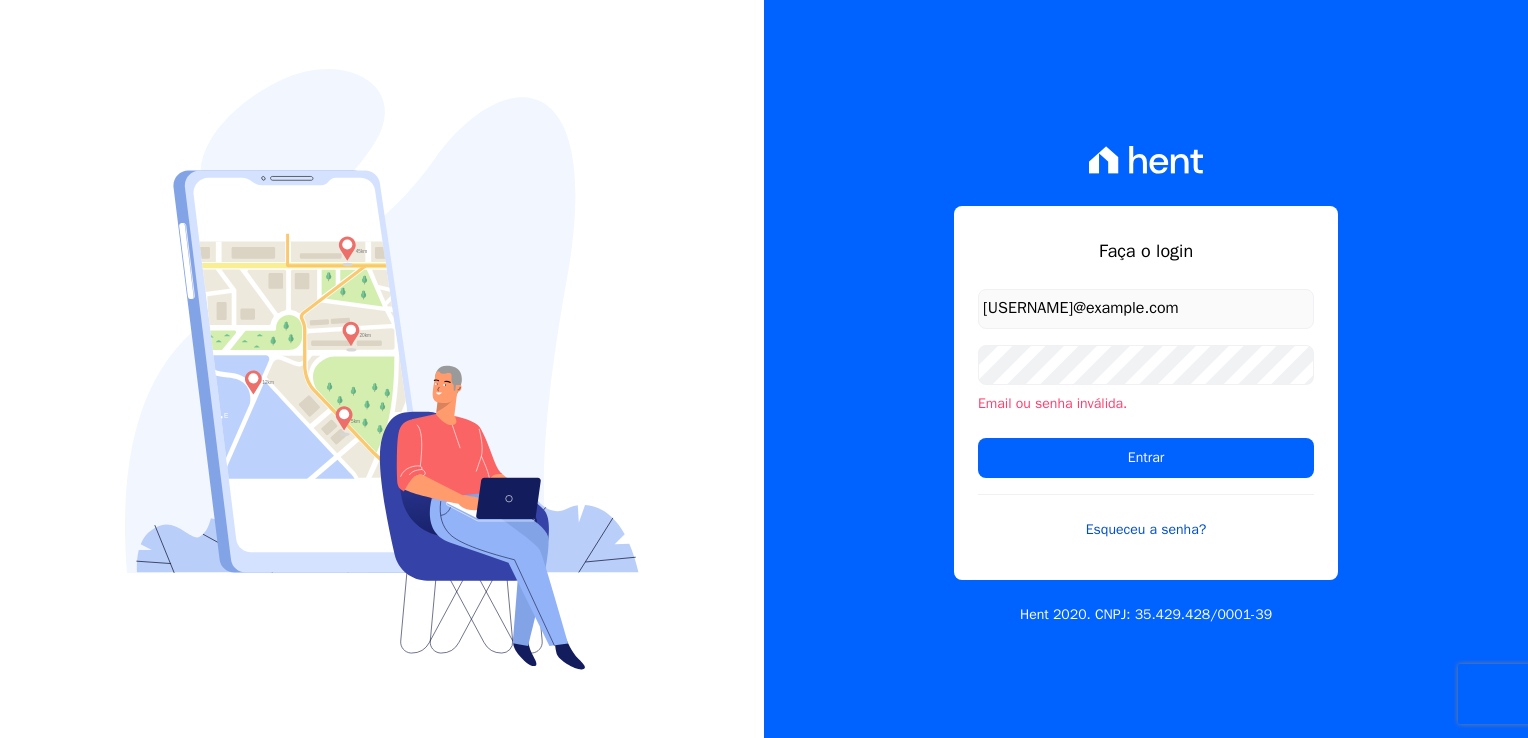 click on "Esqueceu a senha?" at bounding box center [1146, 517] 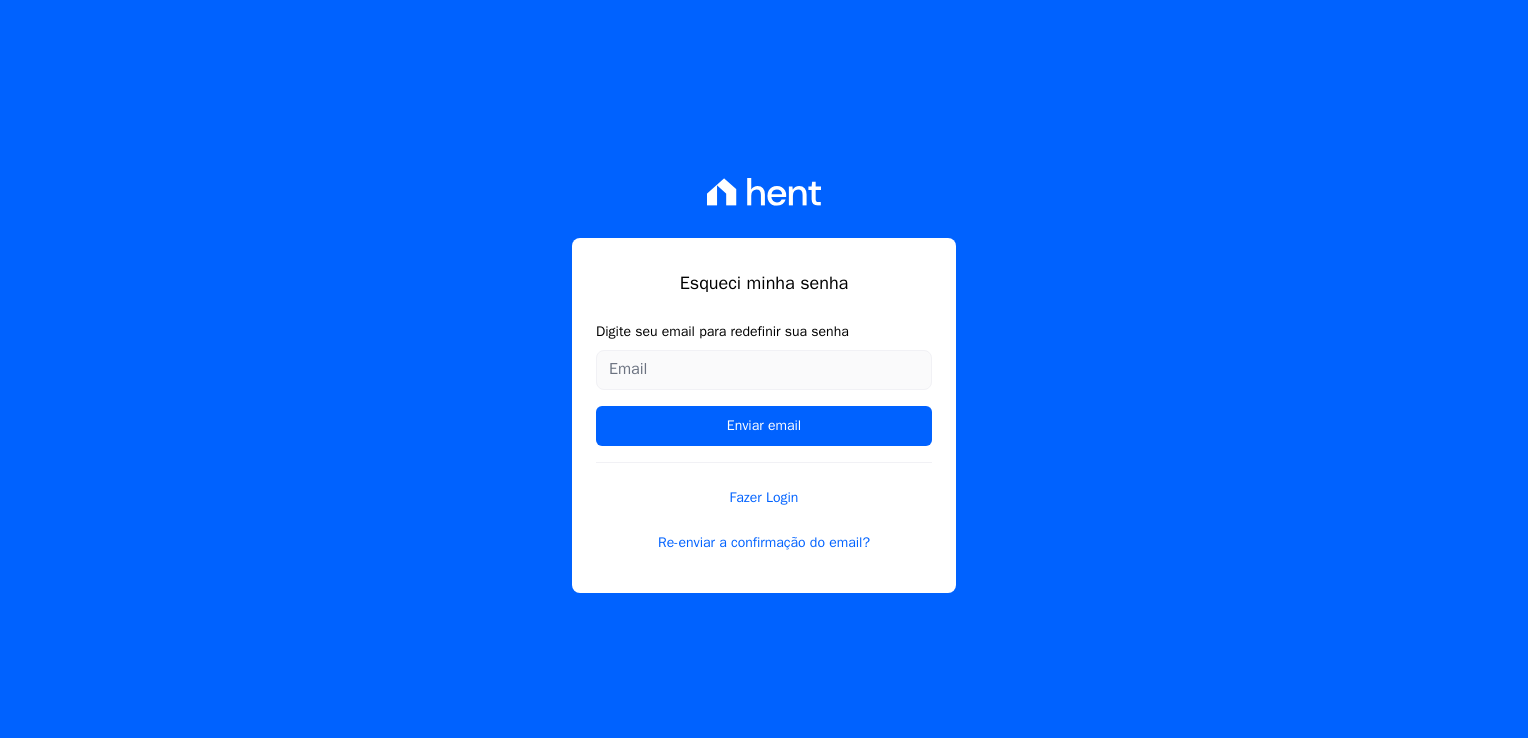 scroll, scrollTop: 0, scrollLeft: 0, axis: both 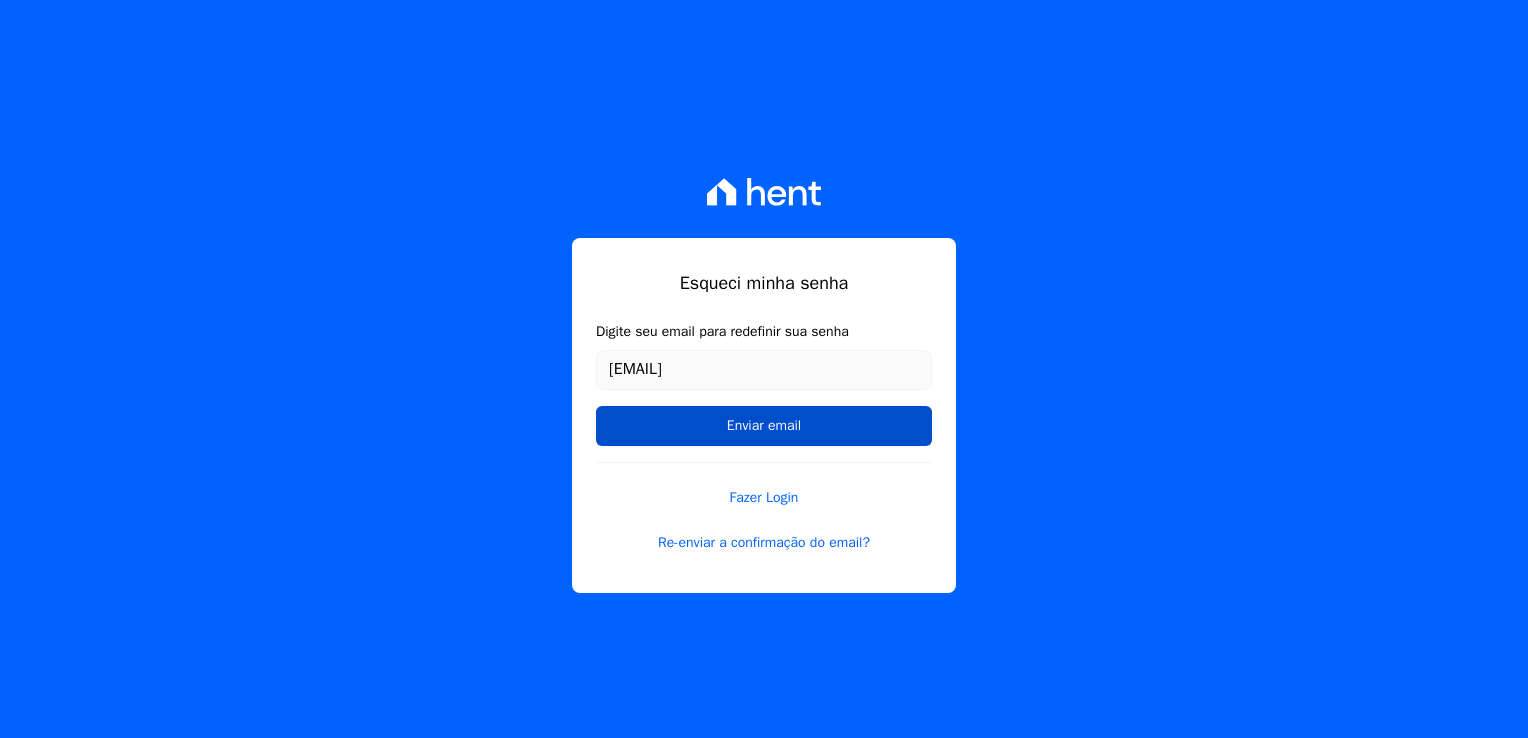 click on "Enviar email" at bounding box center (764, 426) 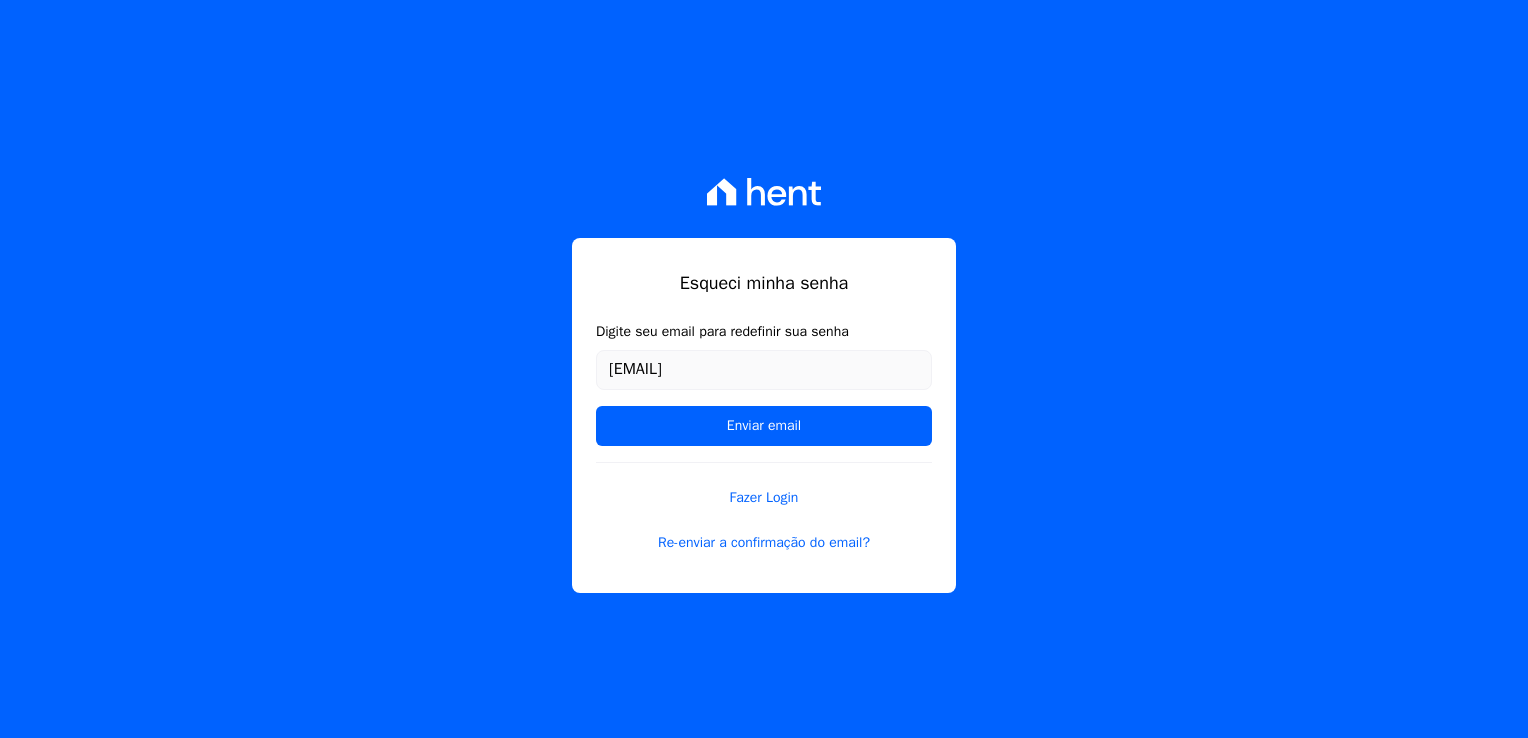 click on "Esqueci minha senha
Digite seu email para redefinir sua senha
henriquehmr@hotmail.com
Enviar email
Fazer Login
Re-enviar a confirmação do email?" at bounding box center [764, 369] 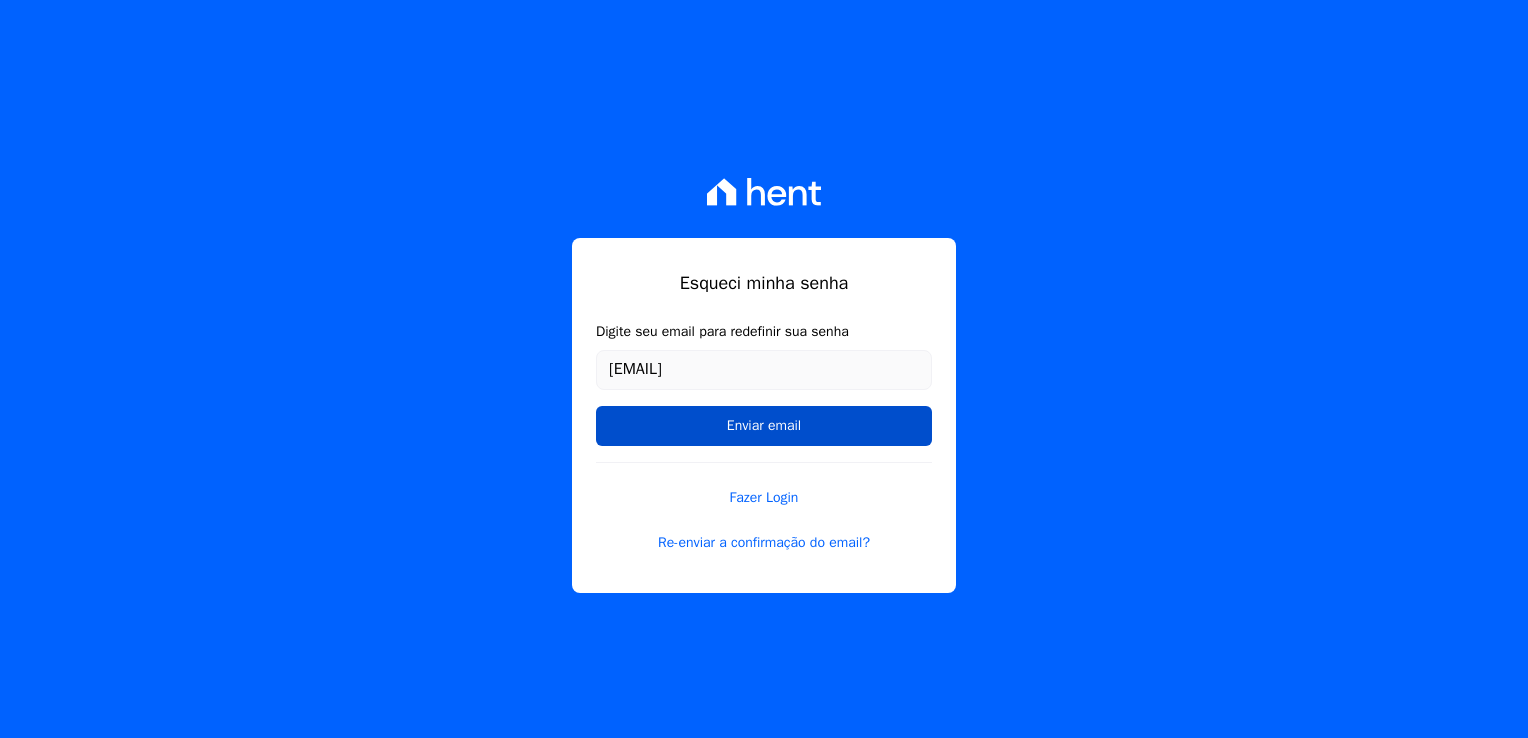 click on "Enviar email" at bounding box center [764, 426] 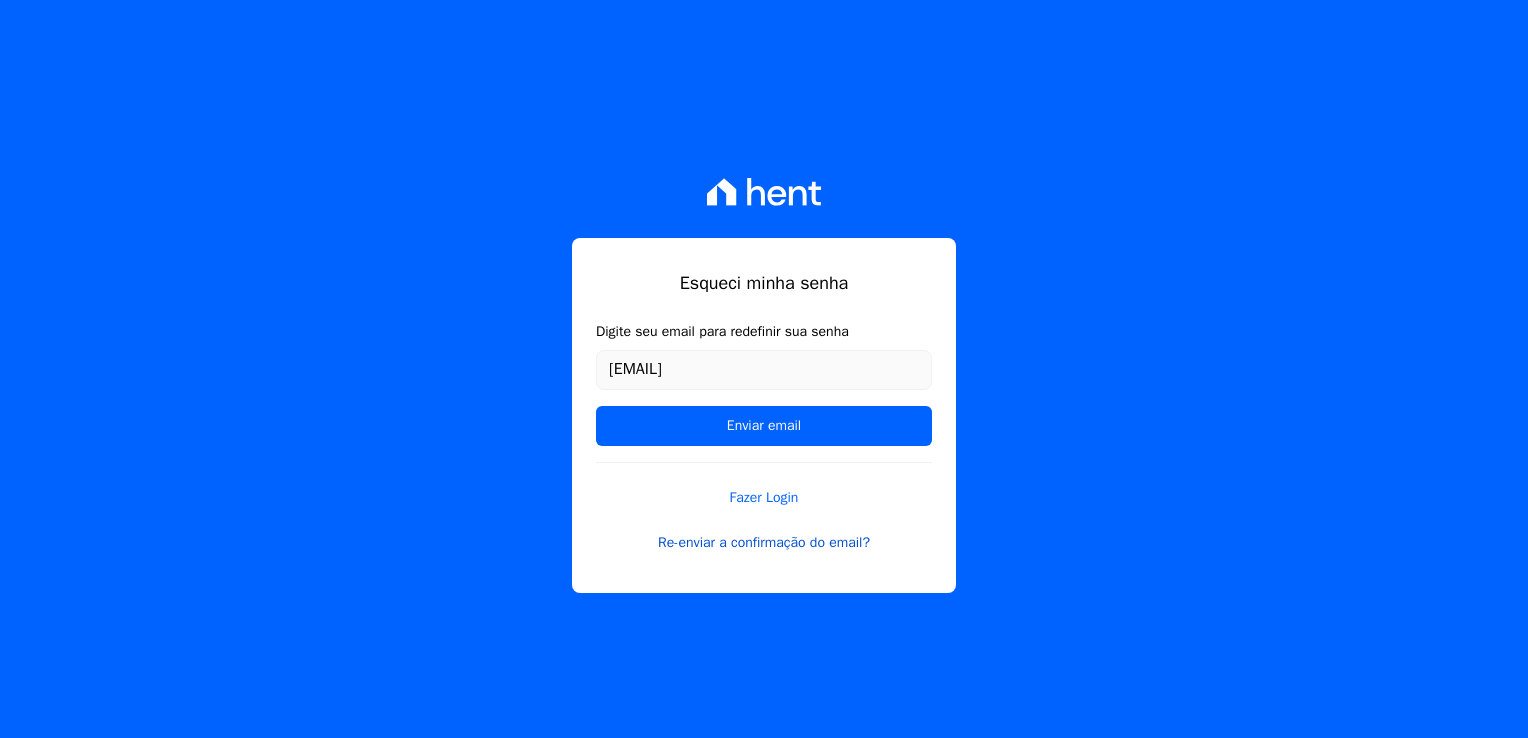 click on "Re-enviar a confirmação do email?" at bounding box center (764, 542) 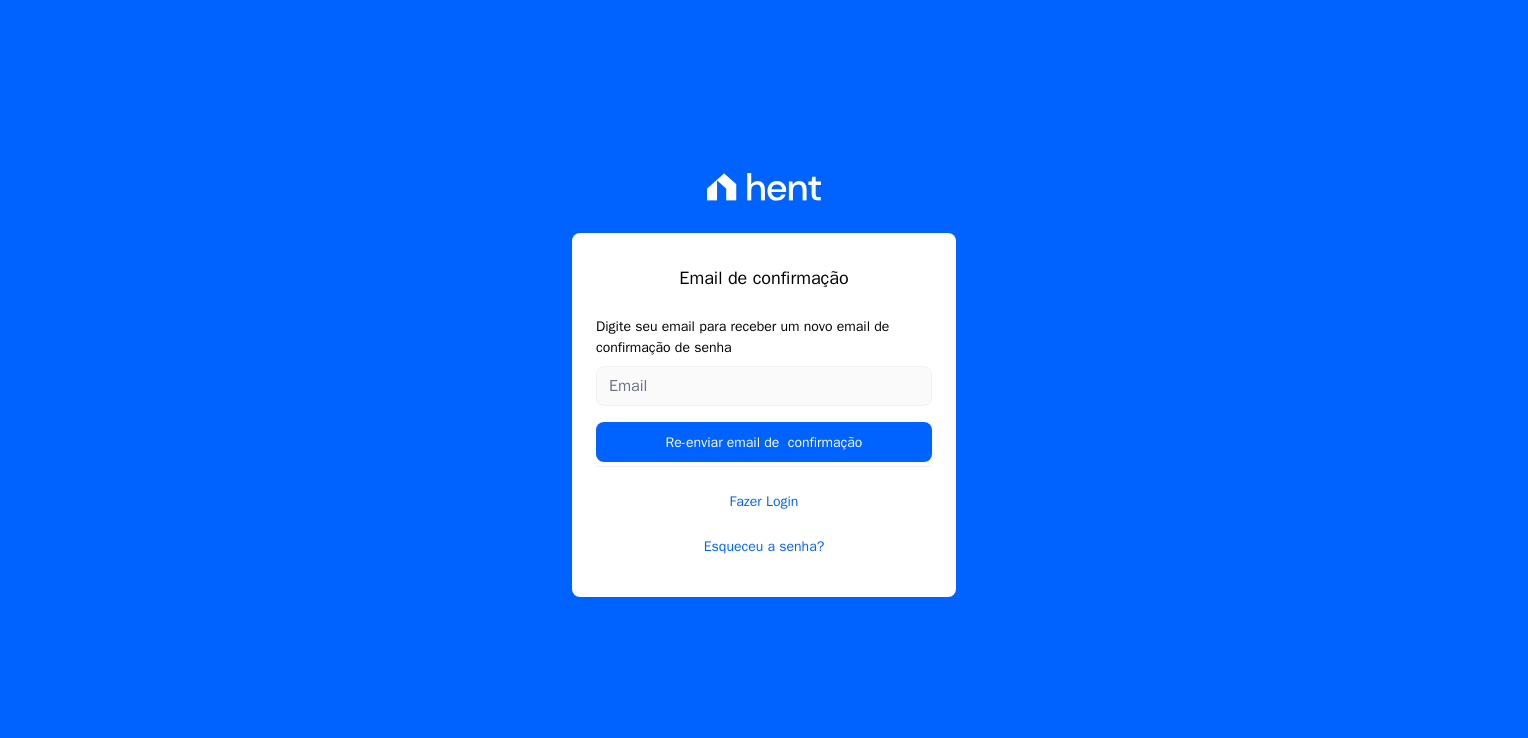scroll, scrollTop: 0, scrollLeft: 0, axis: both 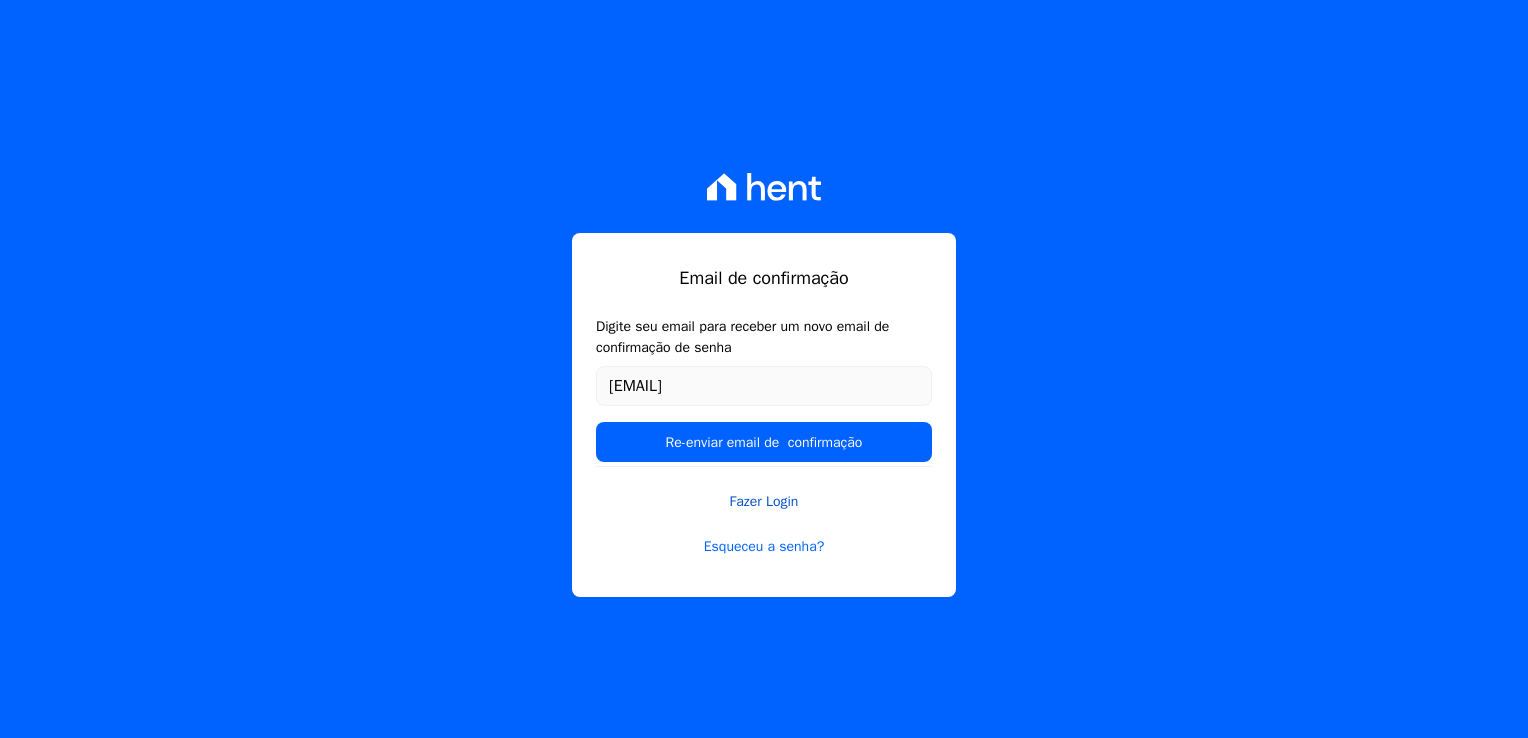 click on "Fazer Login" at bounding box center [764, 489] 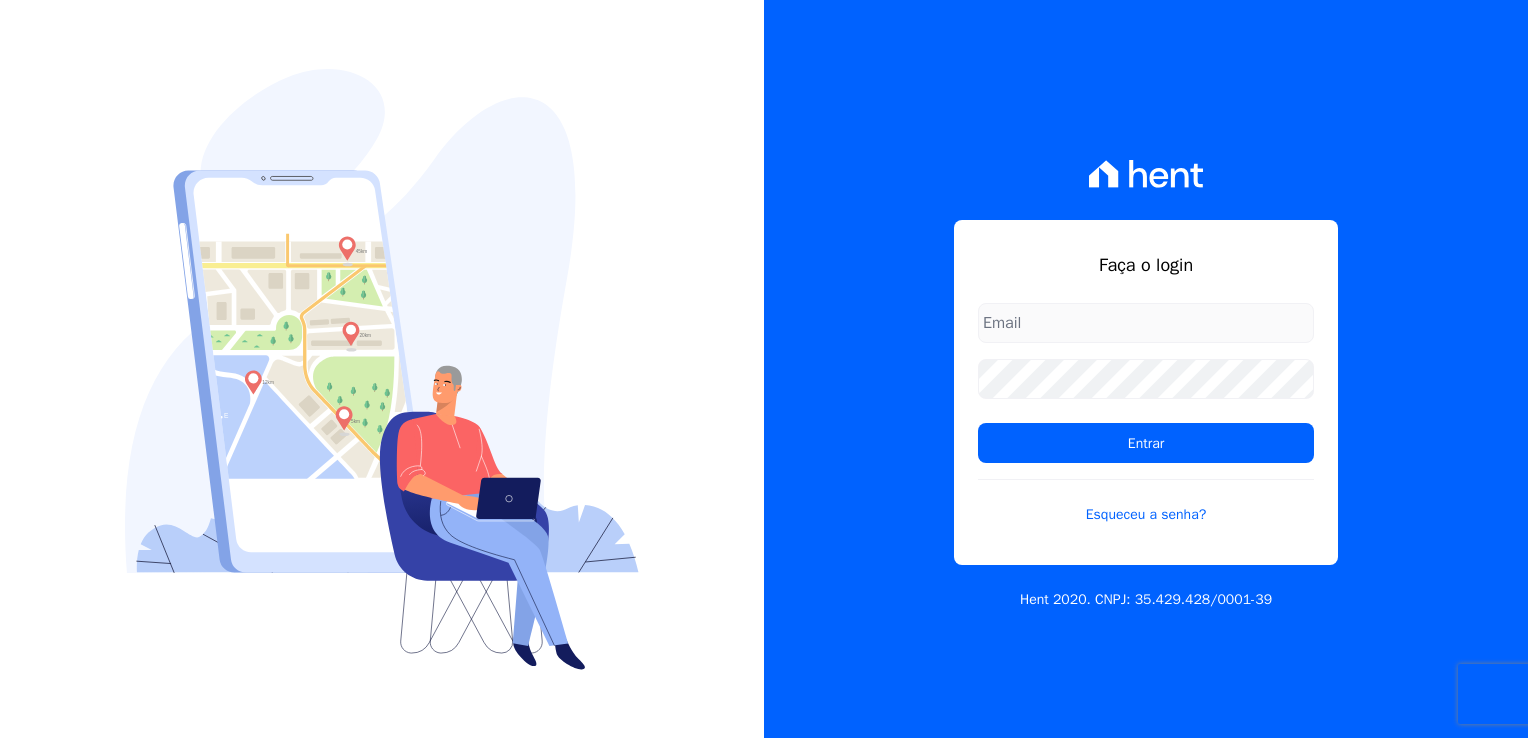 click at bounding box center [1146, 323] 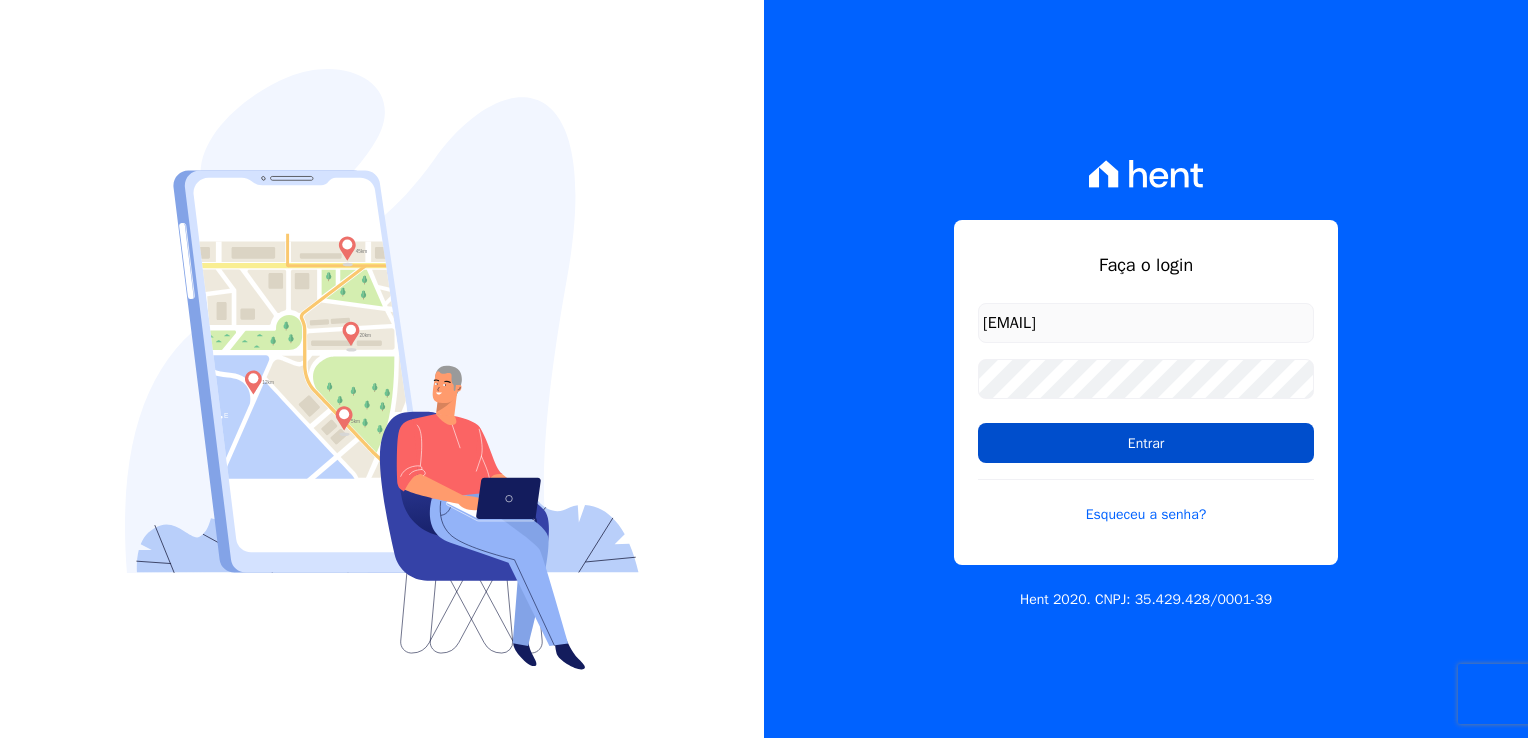 click on "Entrar" at bounding box center (1146, 443) 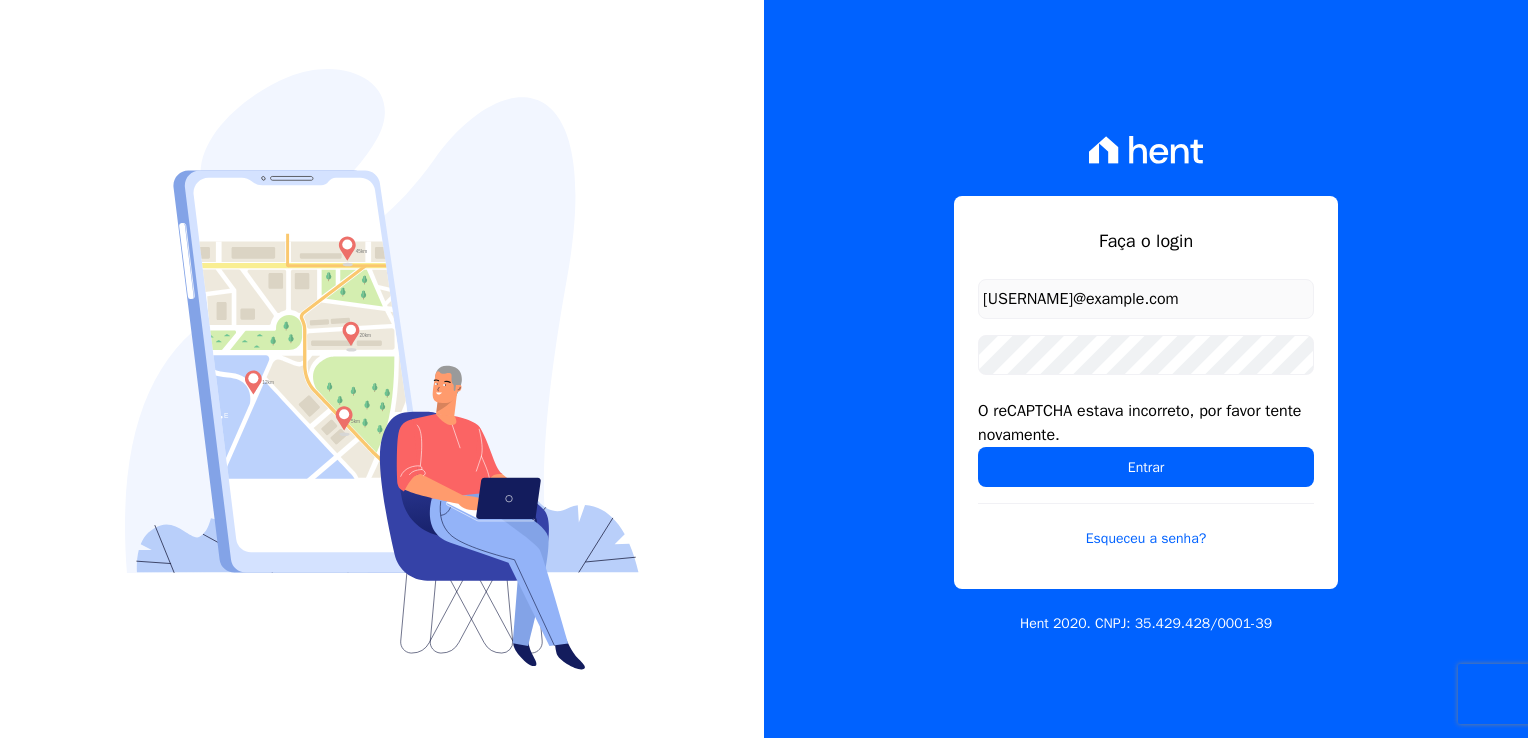 scroll, scrollTop: 0, scrollLeft: 0, axis: both 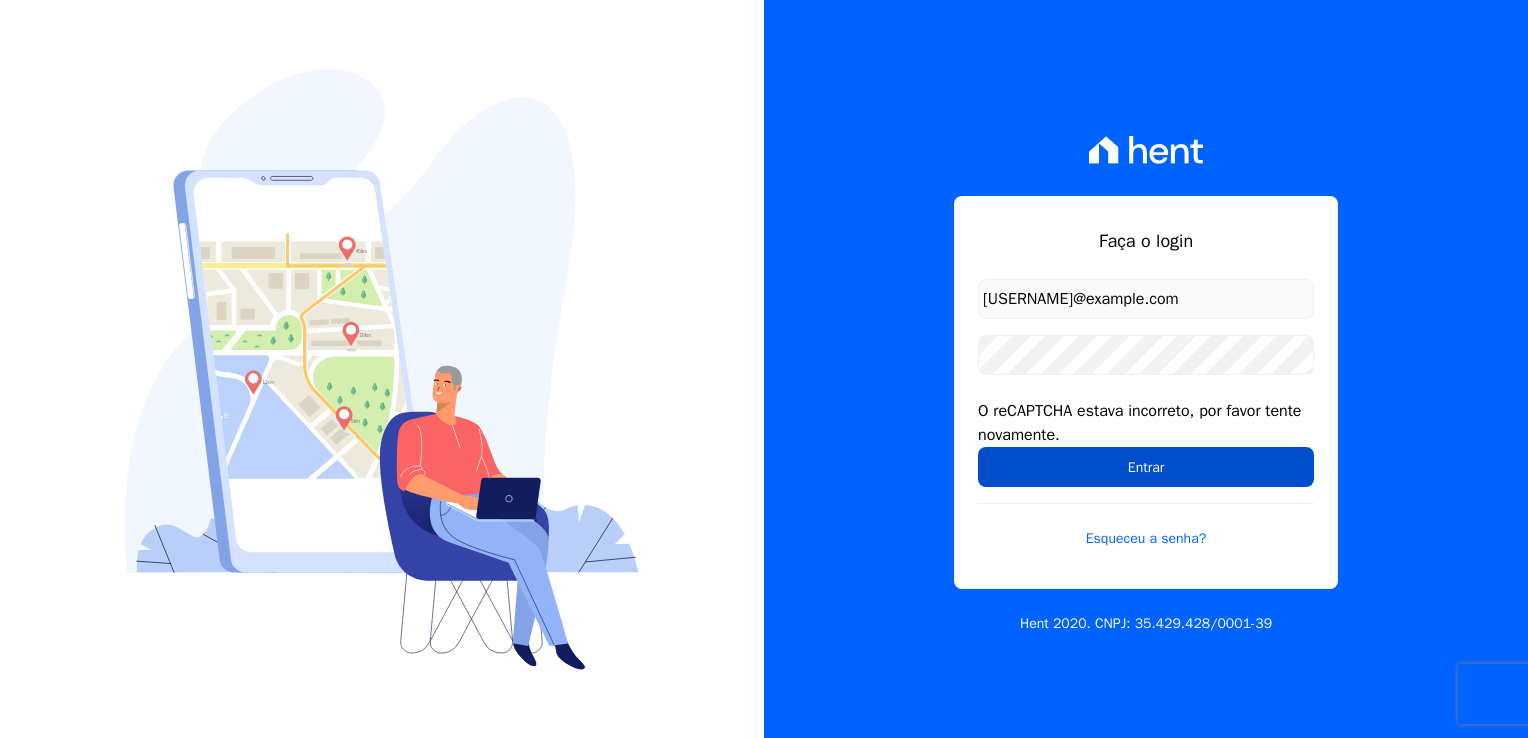 click on "Entrar" at bounding box center (1146, 467) 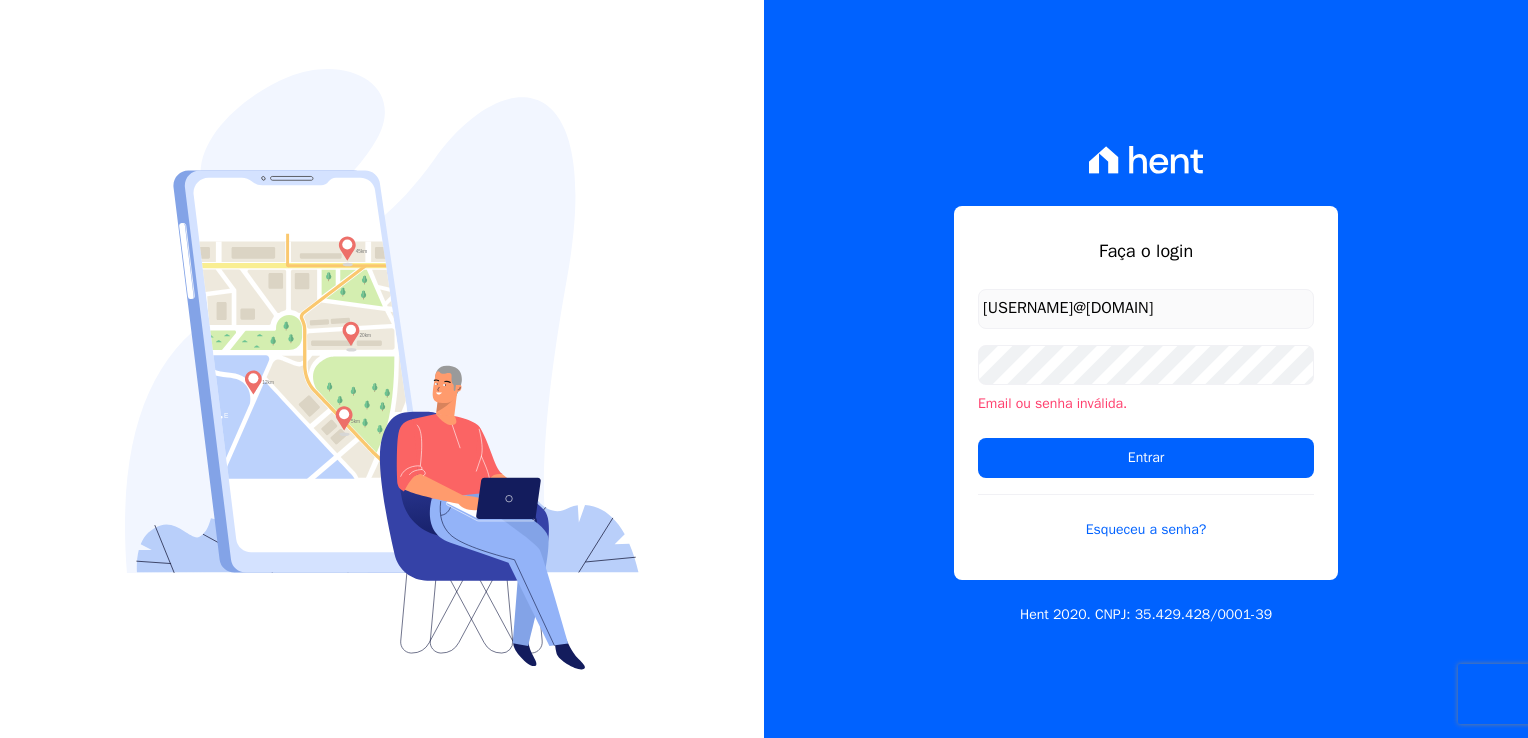 scroll, scrollTop: 0, scrollLeft: 0, axis: both 